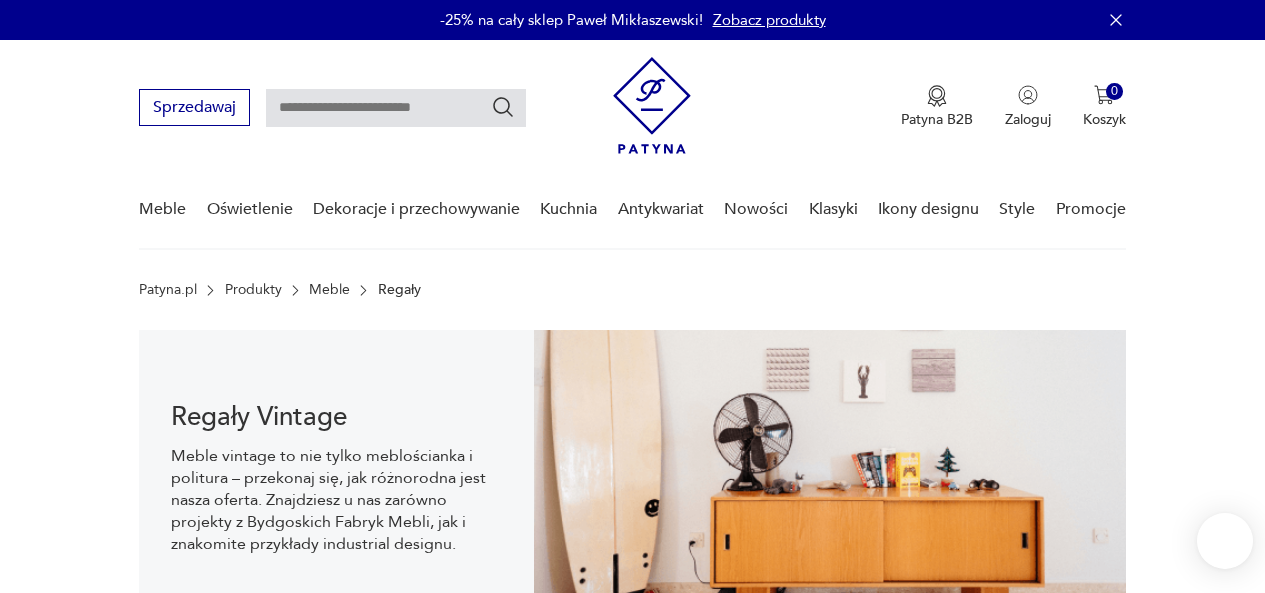 scroll, scrollTop: 30, scrollLeft: 0, axis: vertical 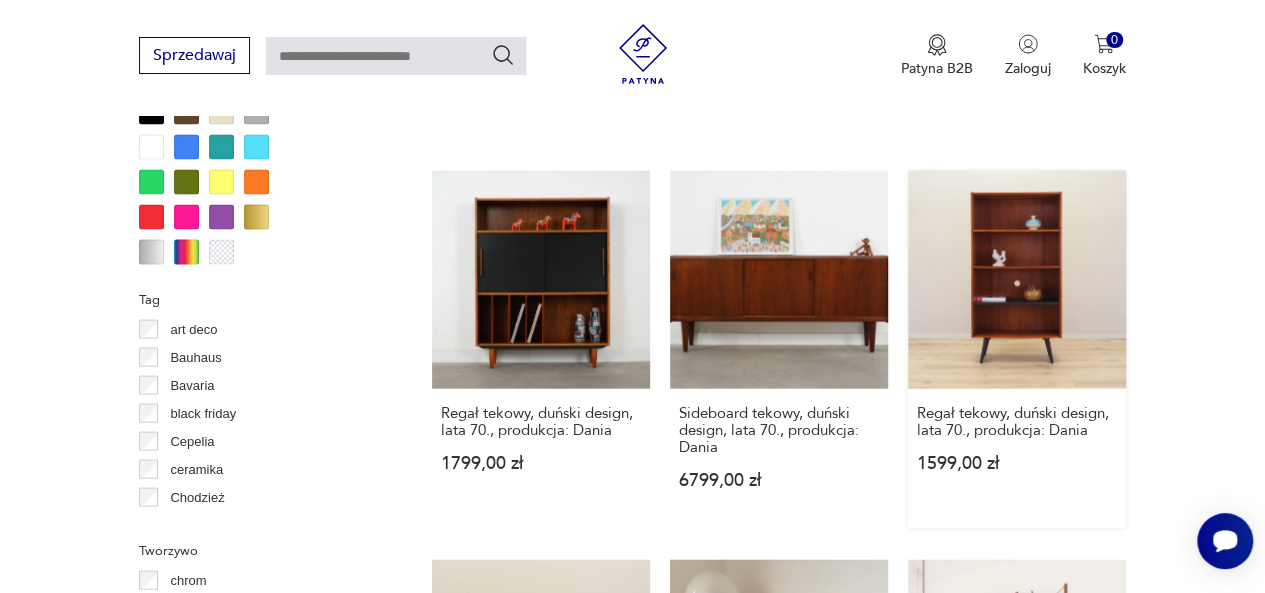 click on "Regał tekowy, duński design, lata 70., produkcja: Dania 1599,00 zł" at bounding box center [1017, 349] 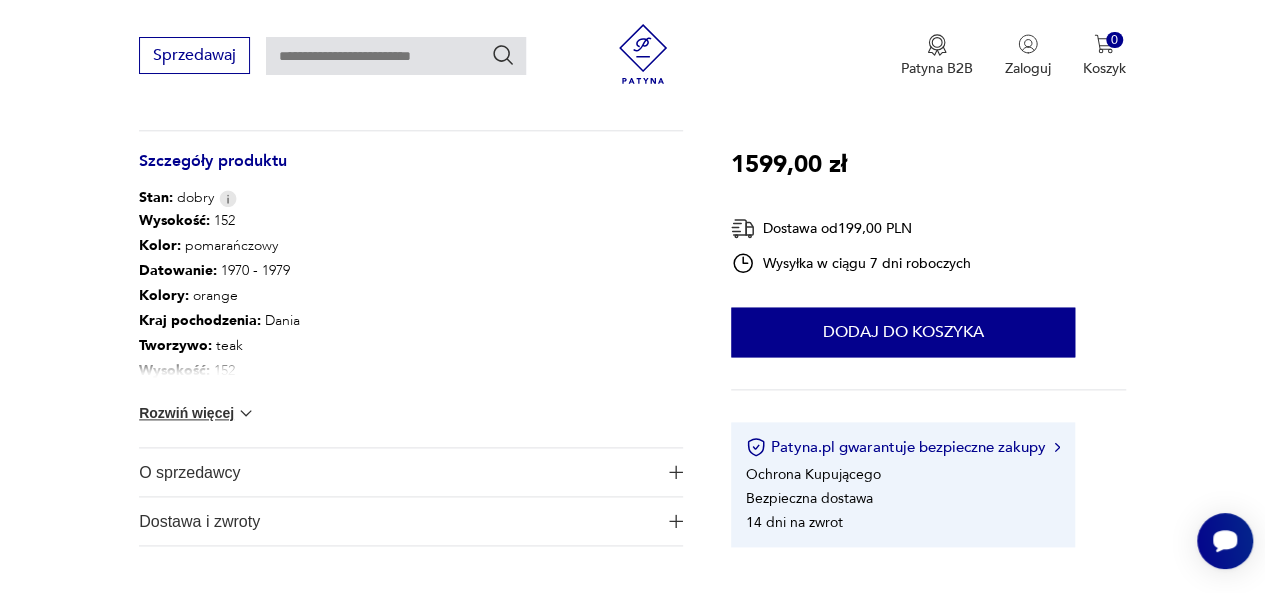 scroll, scrollTop: 1069, scrollLeft: 0, axis: vertical 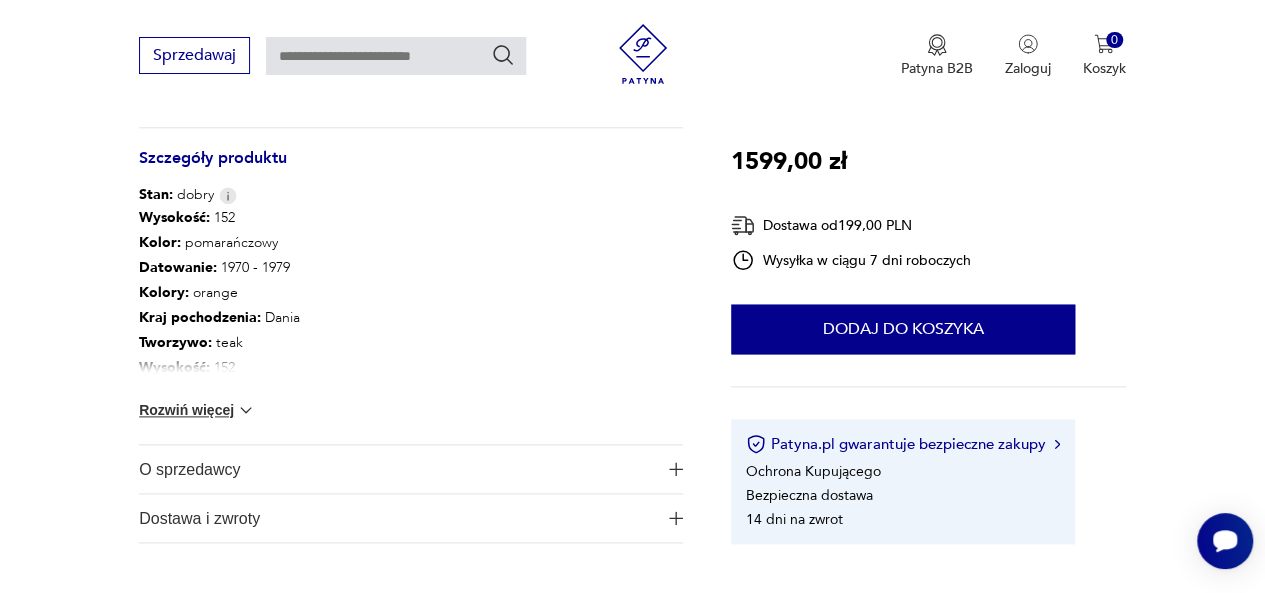 click on "Rozwiń więcej" at bounding box center (197, 410) 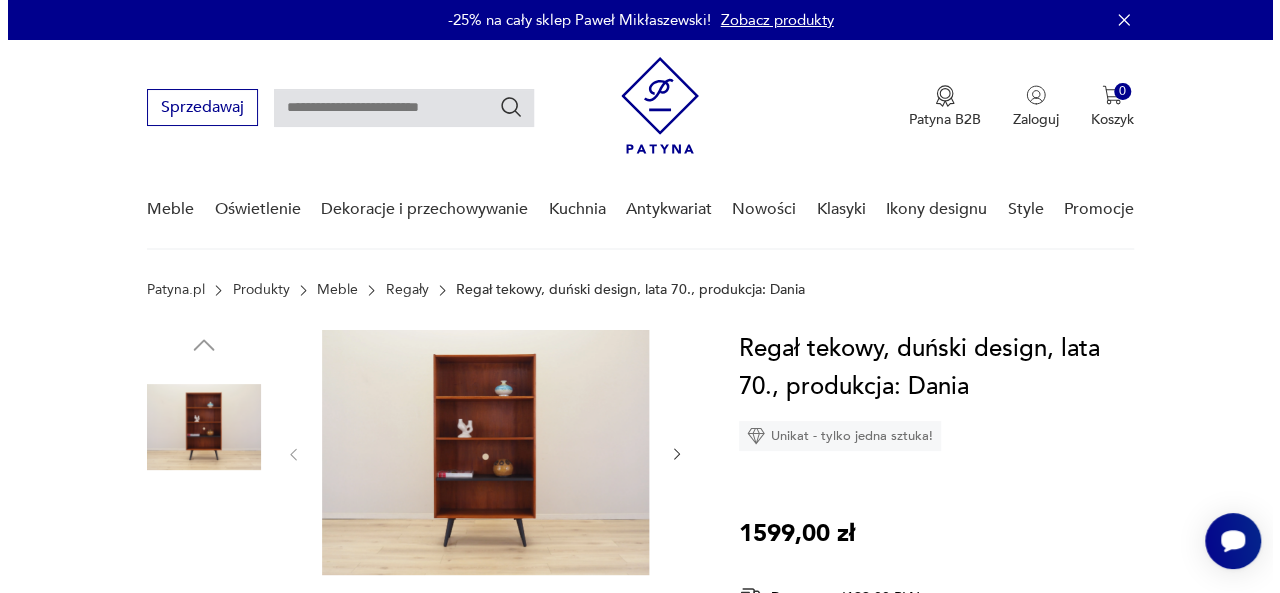 scroll, scrollTop: 4, scrollLeft: 0, axis: vertical 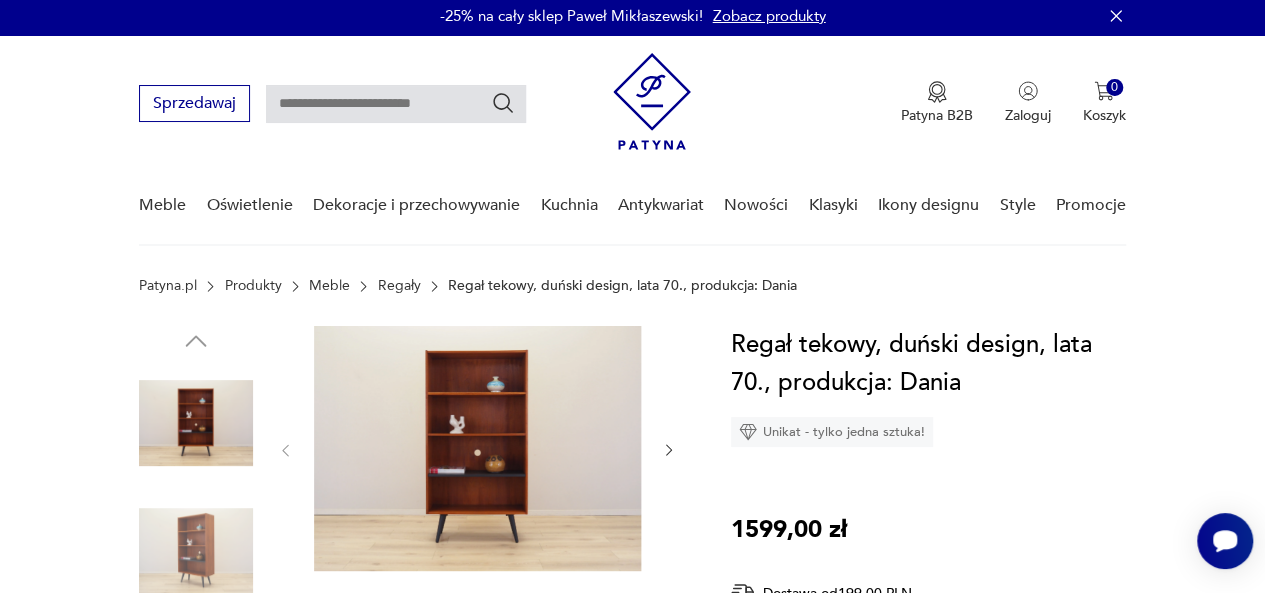 click at bounding box center (477, 448) 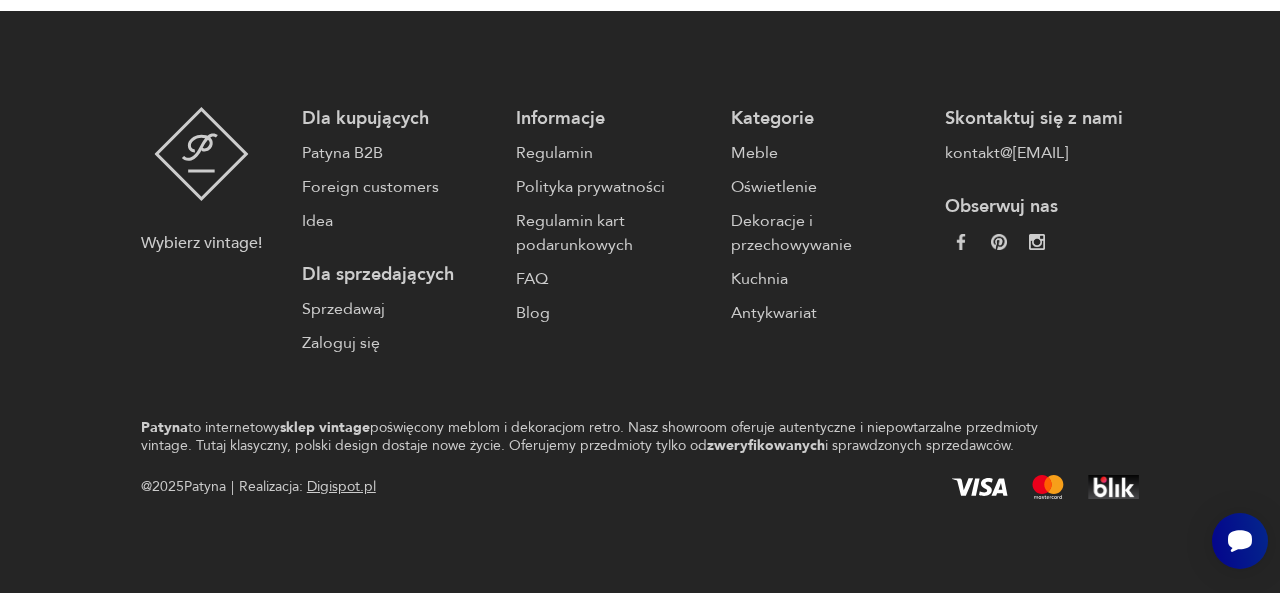scroll, scrollTop: 4032, scrollLeft: 0, axis: vertical 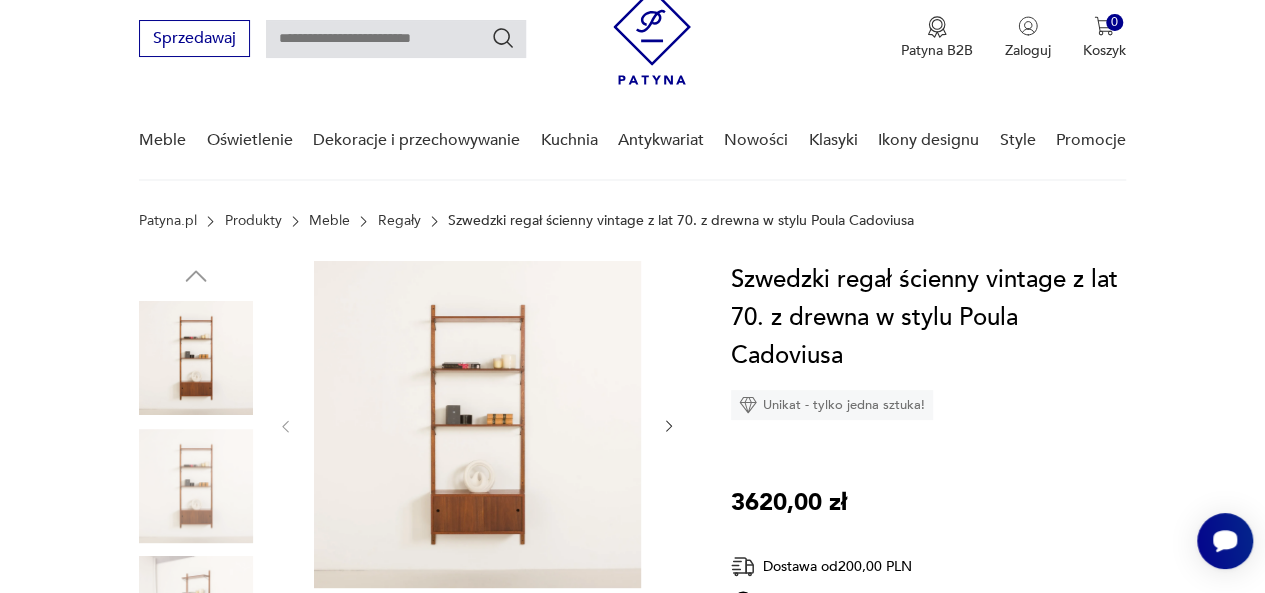 click on "Regały" at bounding box center [399, 221] 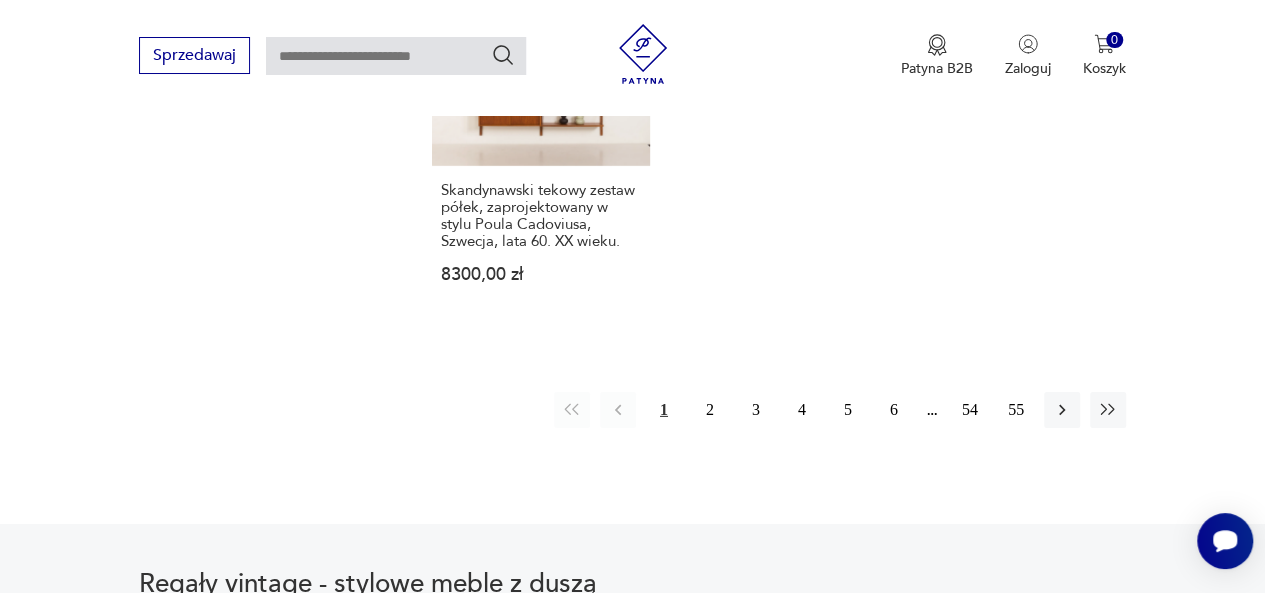 scroll, scrollTop: 3000, scrollLeft: 0, axis: vertical 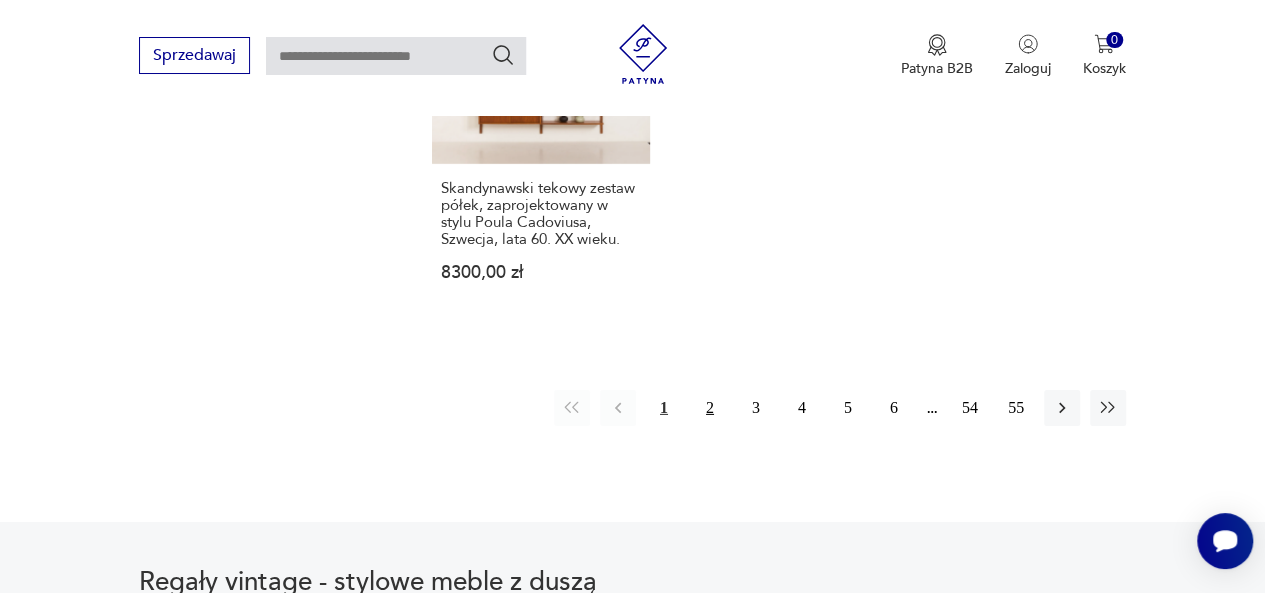 click on "2" at bounding box center (710, 408) 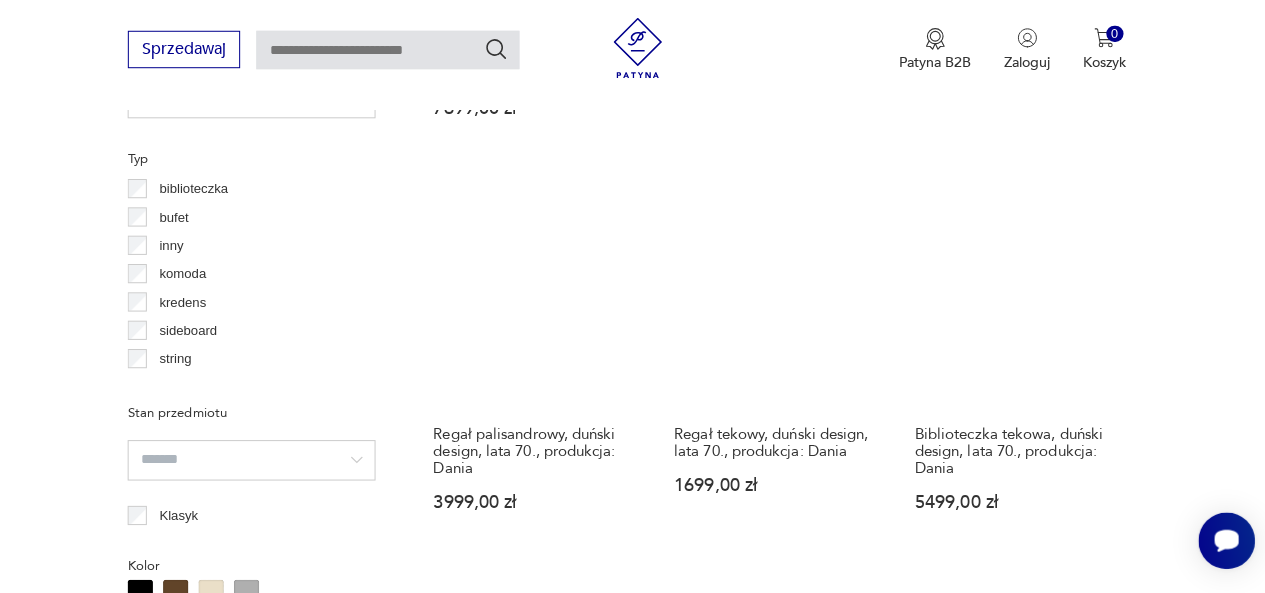 scroll, scrollTop: 1504, scrollLeft: 0, axis: vertical 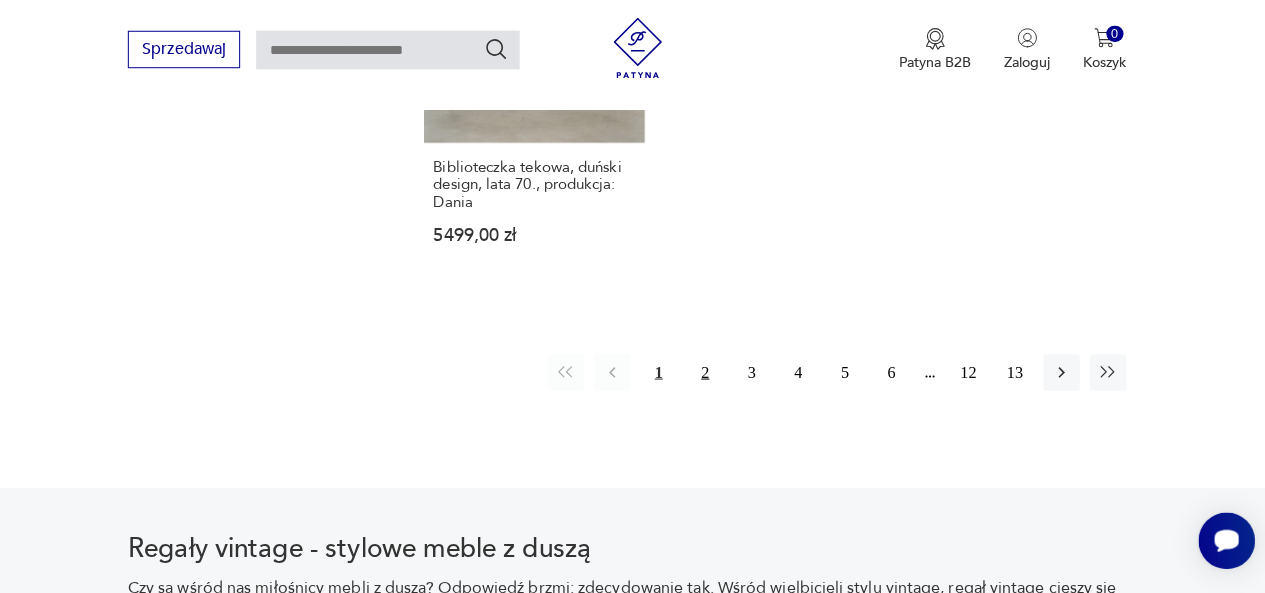 click on "2" at bounding box center [710, 375] 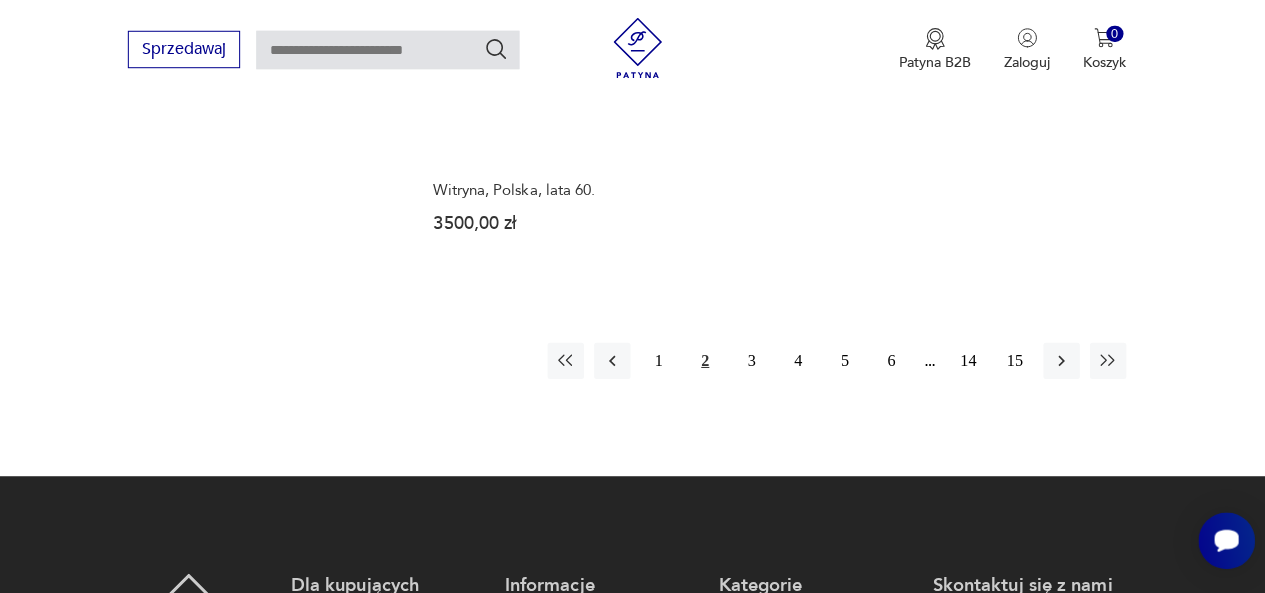 scroll, scrollTop: 3010, scrollLeft: 0, axis: vertical 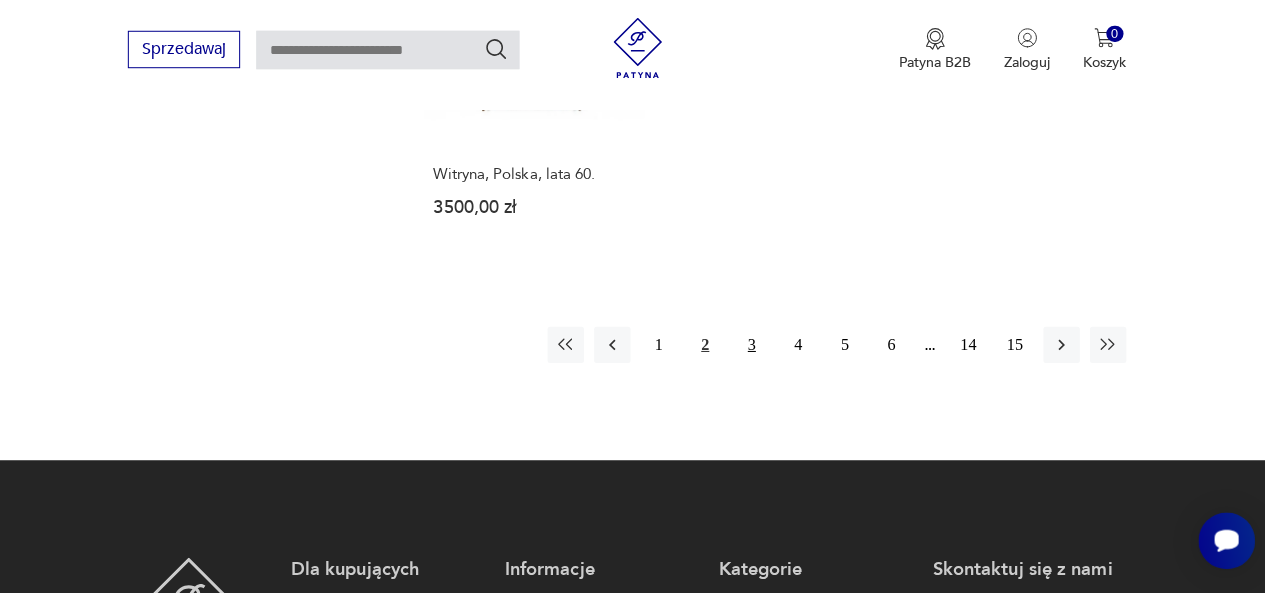 click on "3" at bounding box center (756, 347) 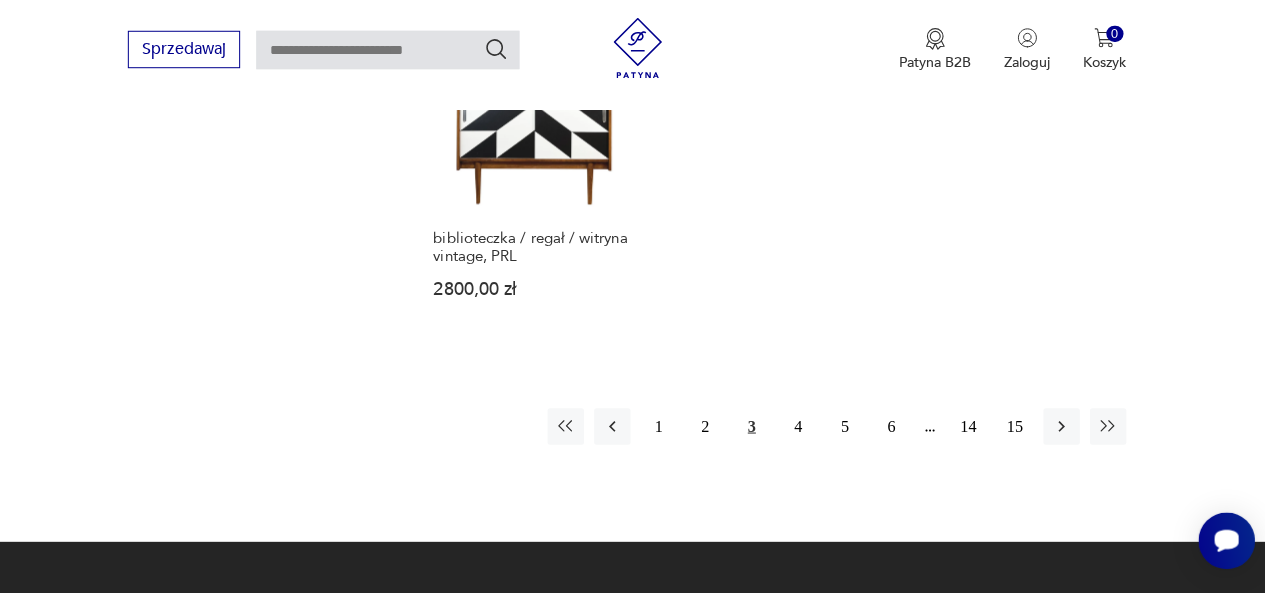 scroll, scrollTop: 3010, scrollLeft: 0, axis: vertical 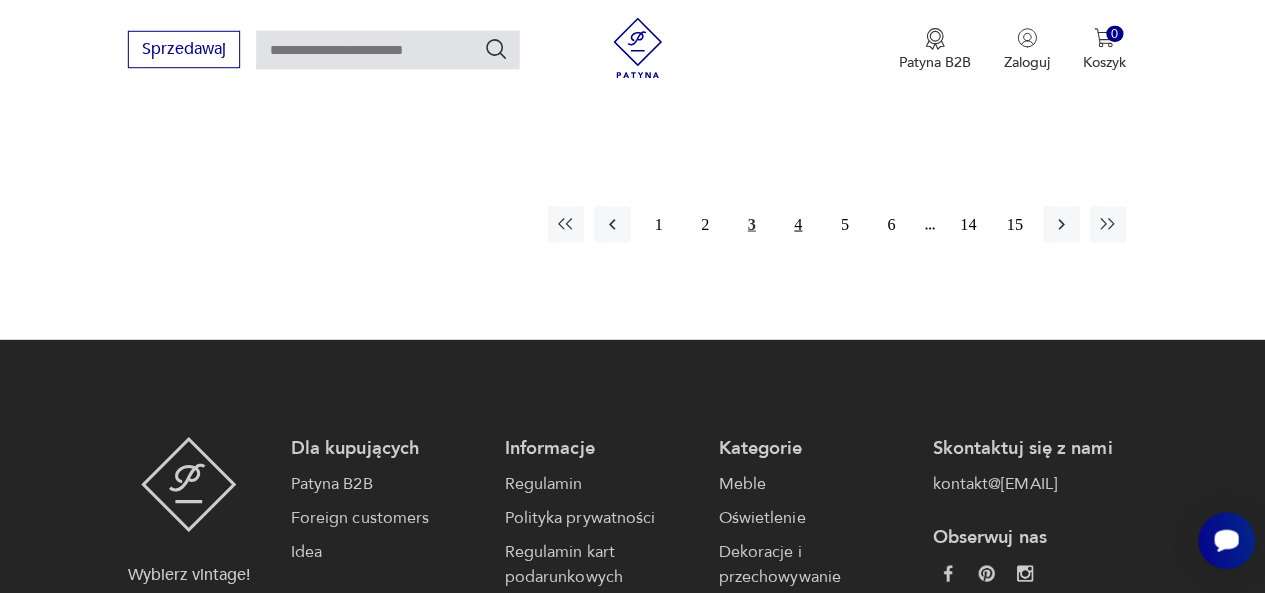 click on "4" at bounding box center [802, 228] 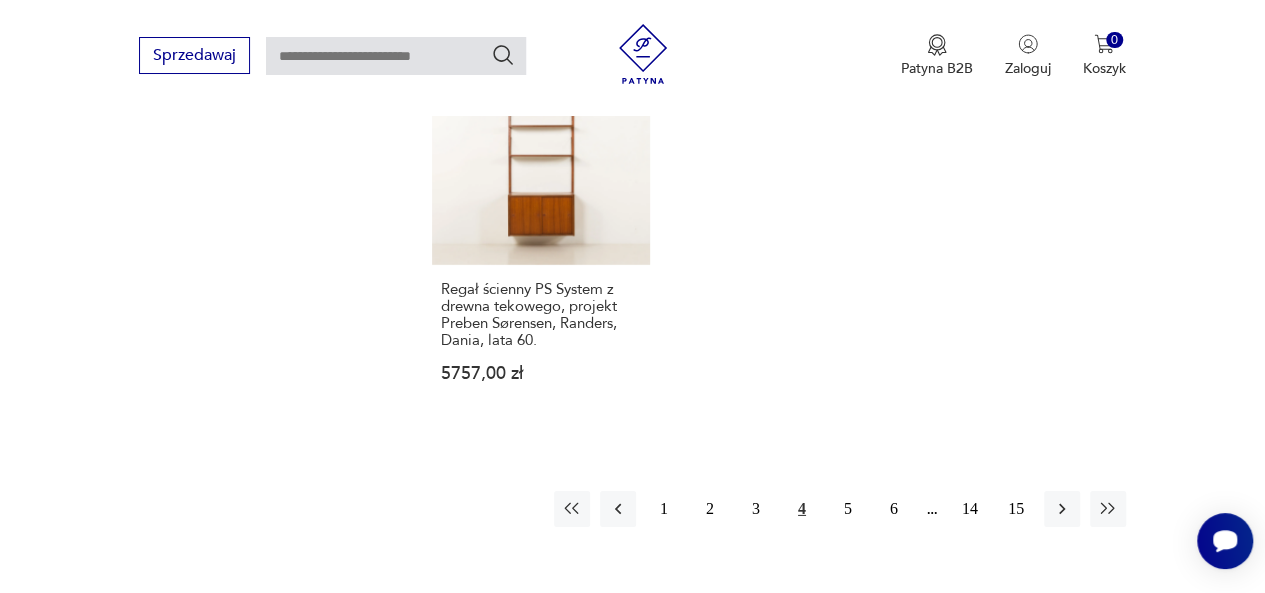 scroll, scrollTop: 2956, scrollLeft: 0, axis: vertical 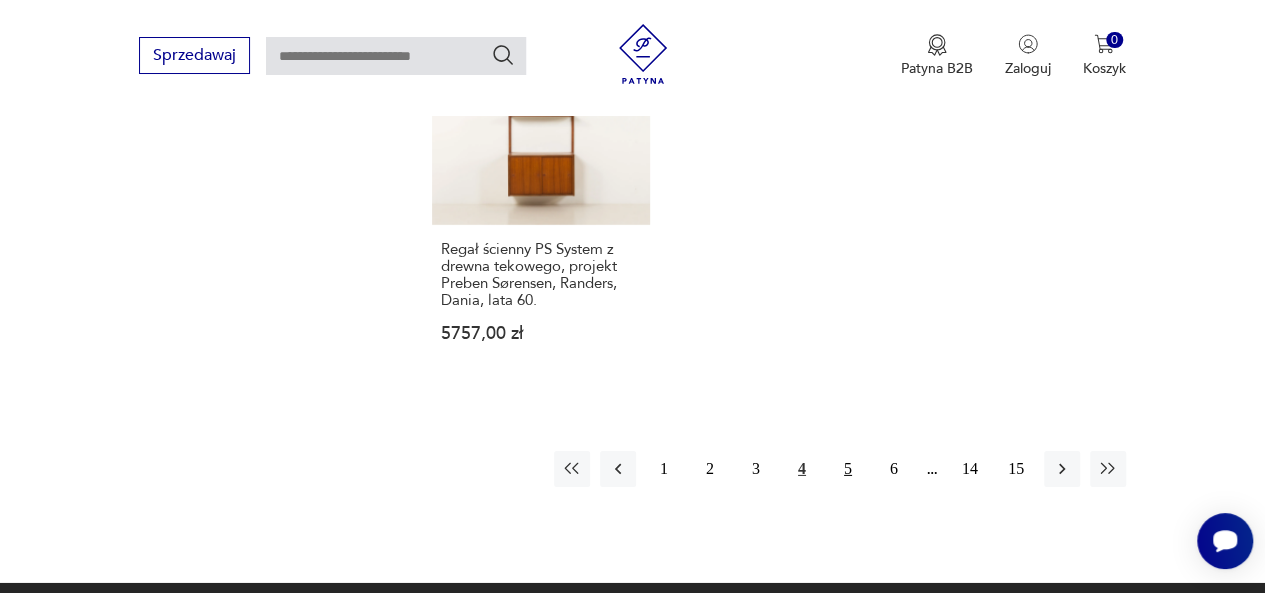 click on "5" at bounding box center [848, 469] 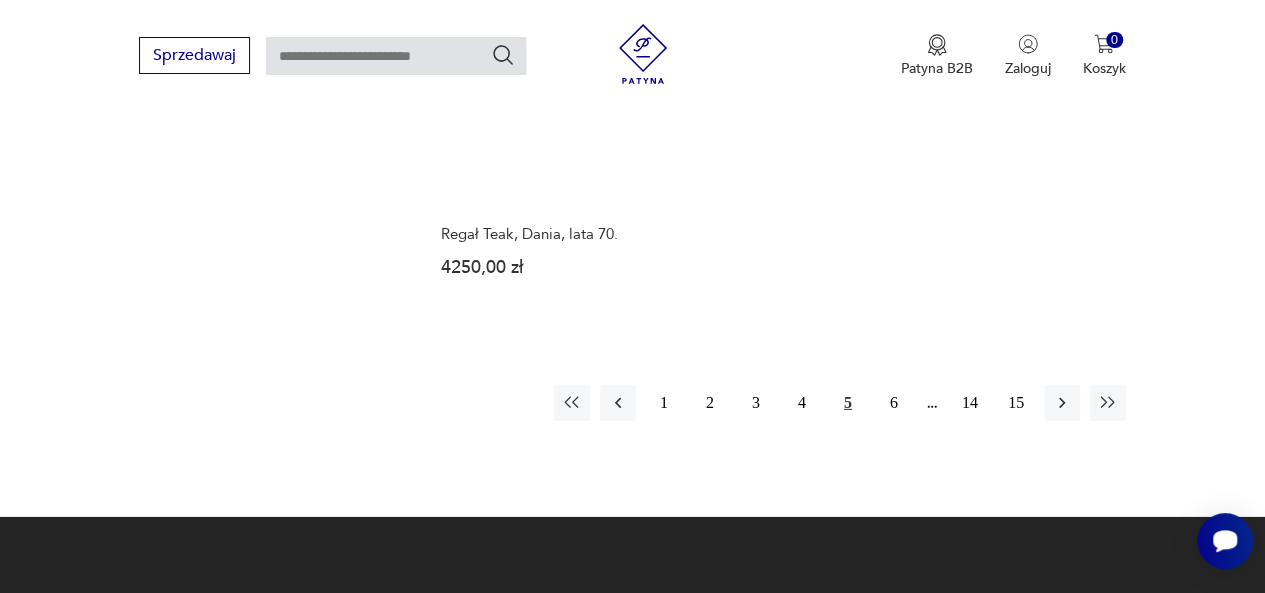 scroll, scrollTop: 3090, scrollLeft: 0, axis: vertical 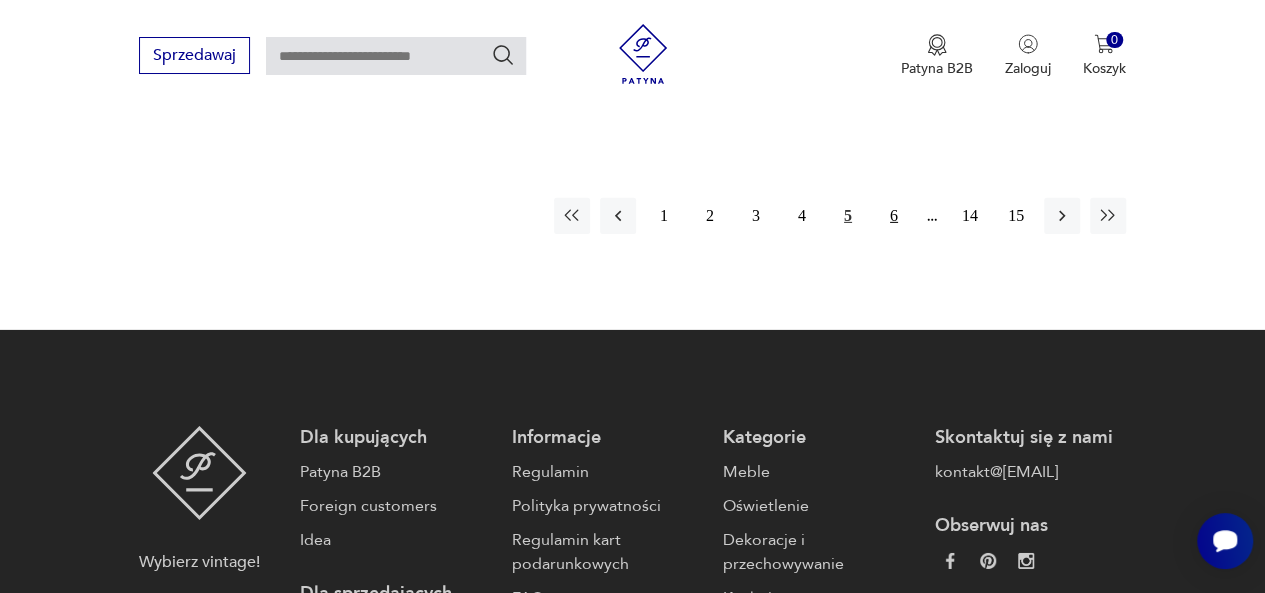 click on "6" at bounding box center (894, 216) 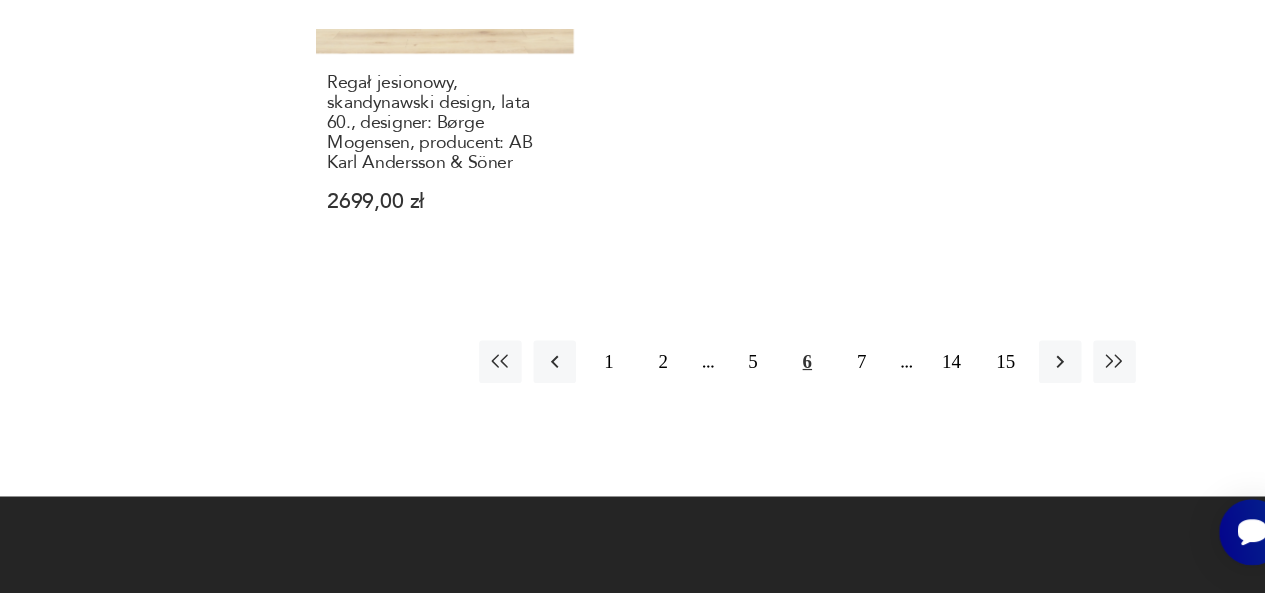 scroll, scrollTop: 2984, scrollLeft: 0, axis: vertical 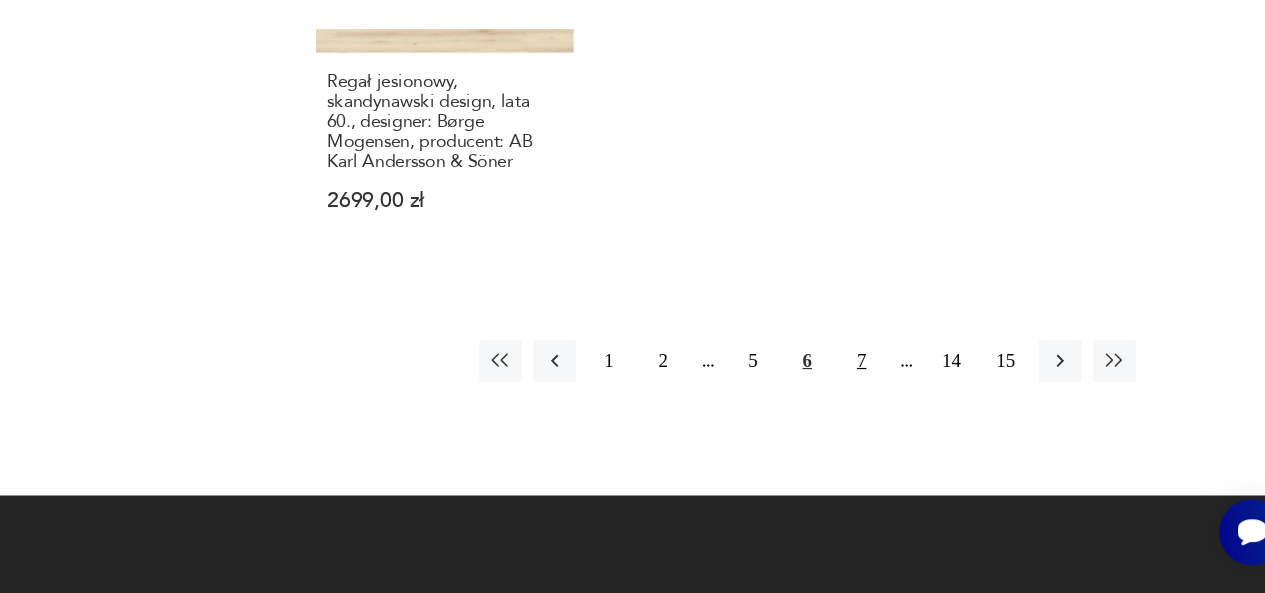 click on "7" at bounding box center [894, 396] 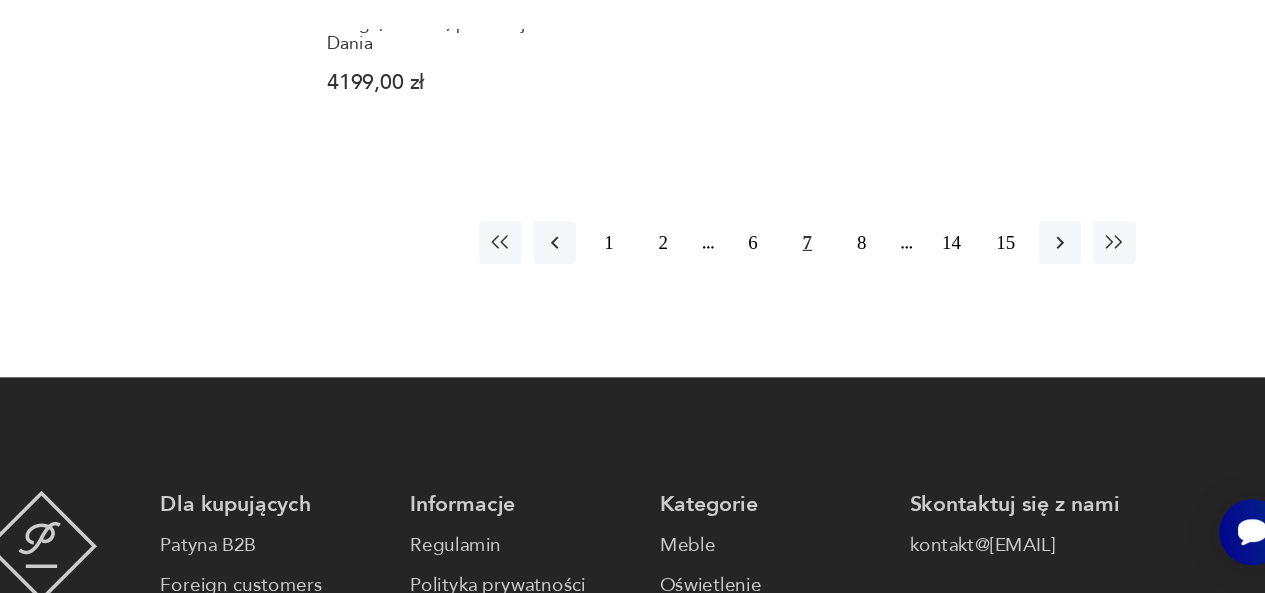 scroll, scrollTop: 3090, scrollLeft: 0, axis: vertical 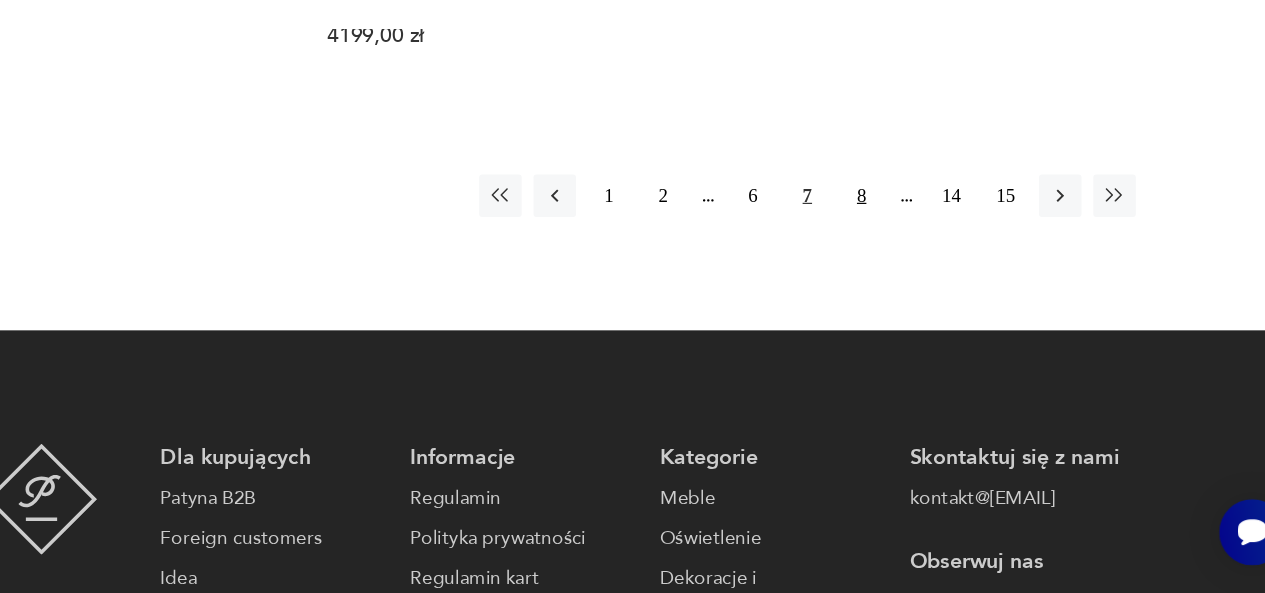 click on "8" at bounding box center (894, 256) 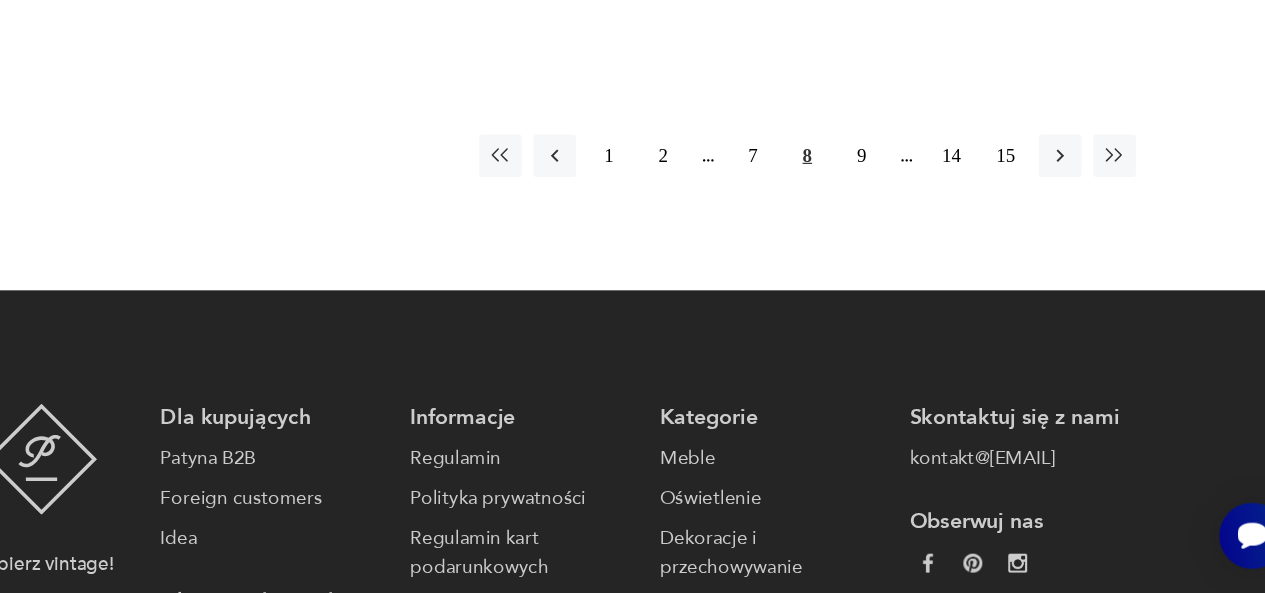 scroll, scrollTop: 3130, scrollLeft: 0, axis: vertical 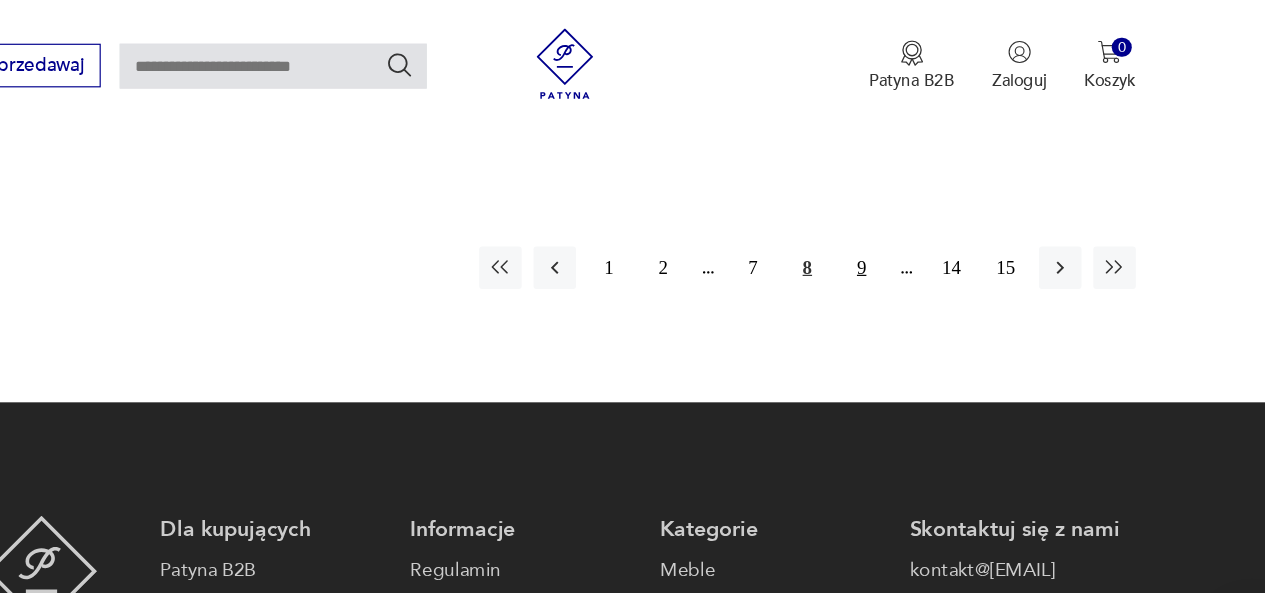 click on "9" at bounding box center [894, 227] 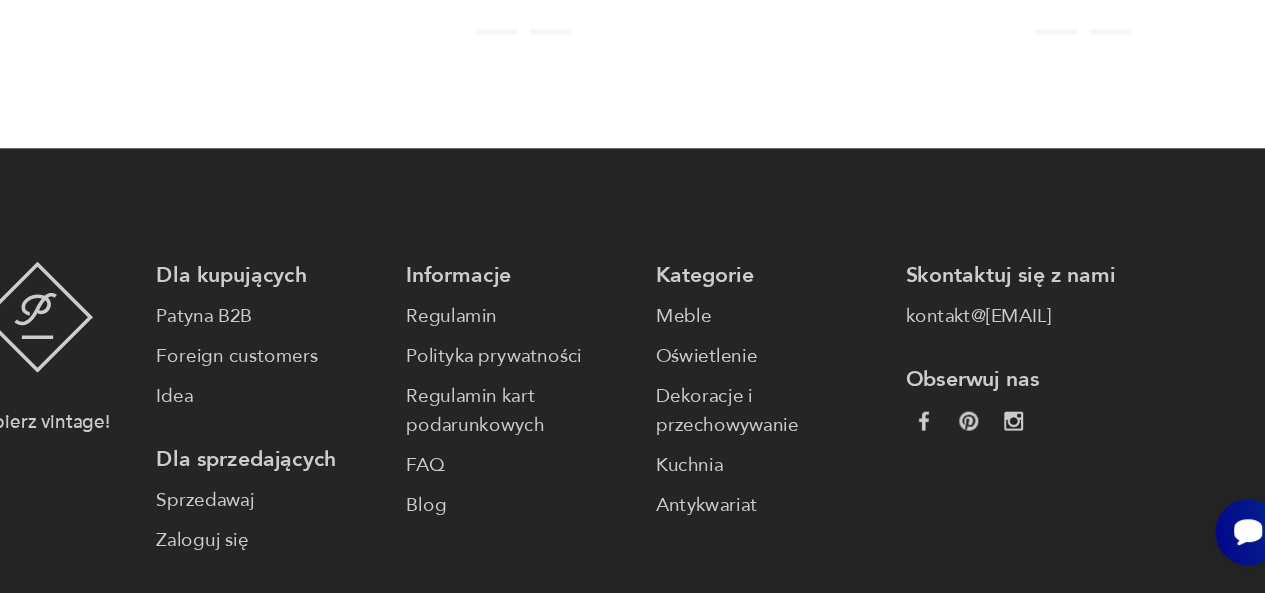scroll, scrollTop: 3248, scrollLeft: 0, axis: vertical 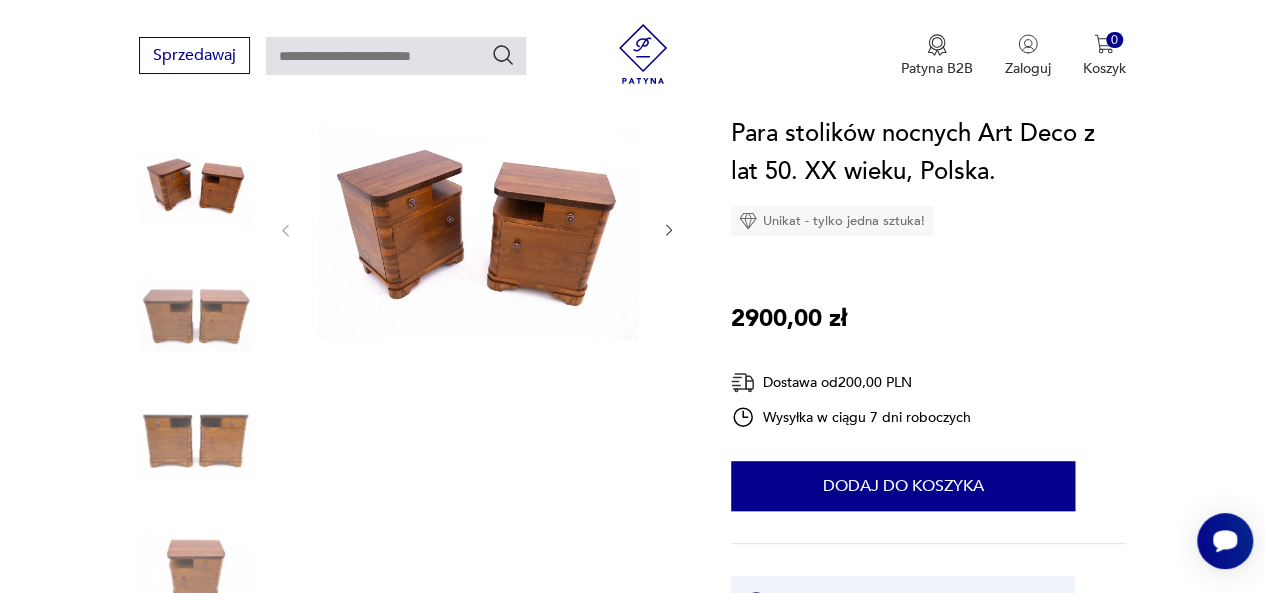 click at bounding box center [477, 228] 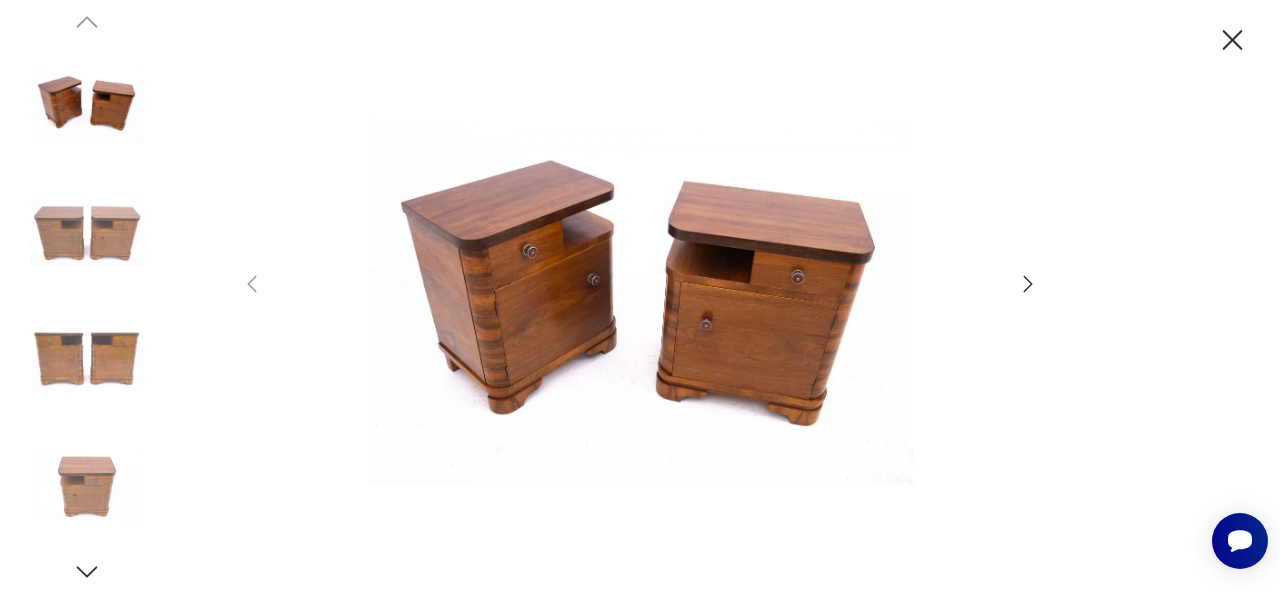 click at bounding box center (87, 359) 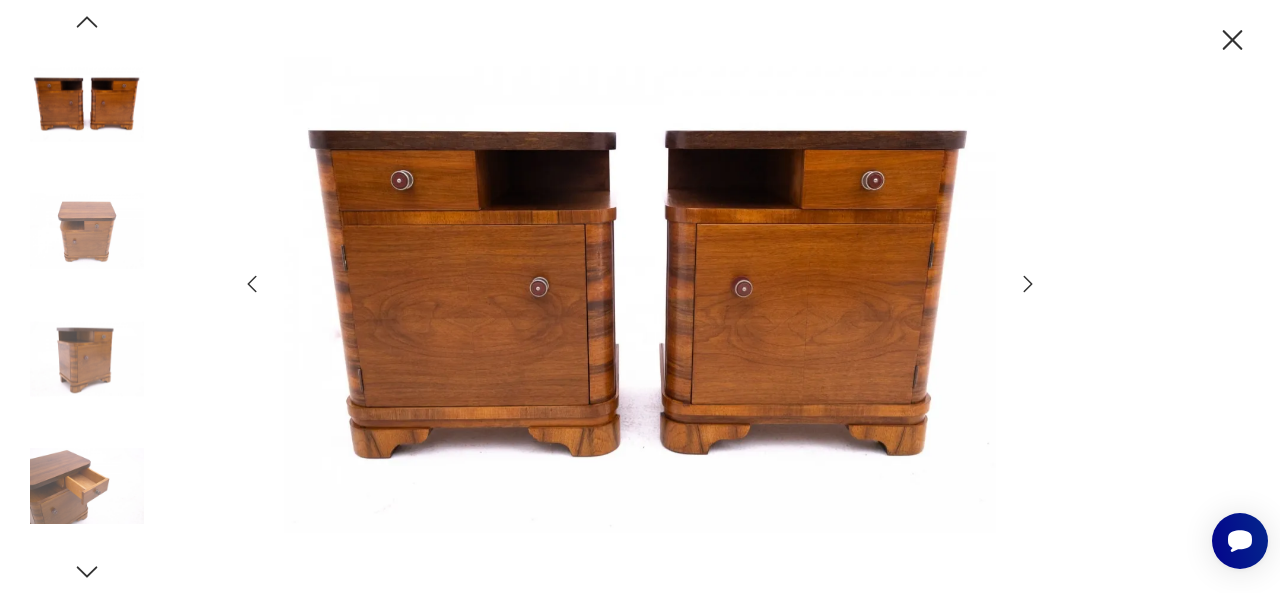 click at bounding box center (87, 486) 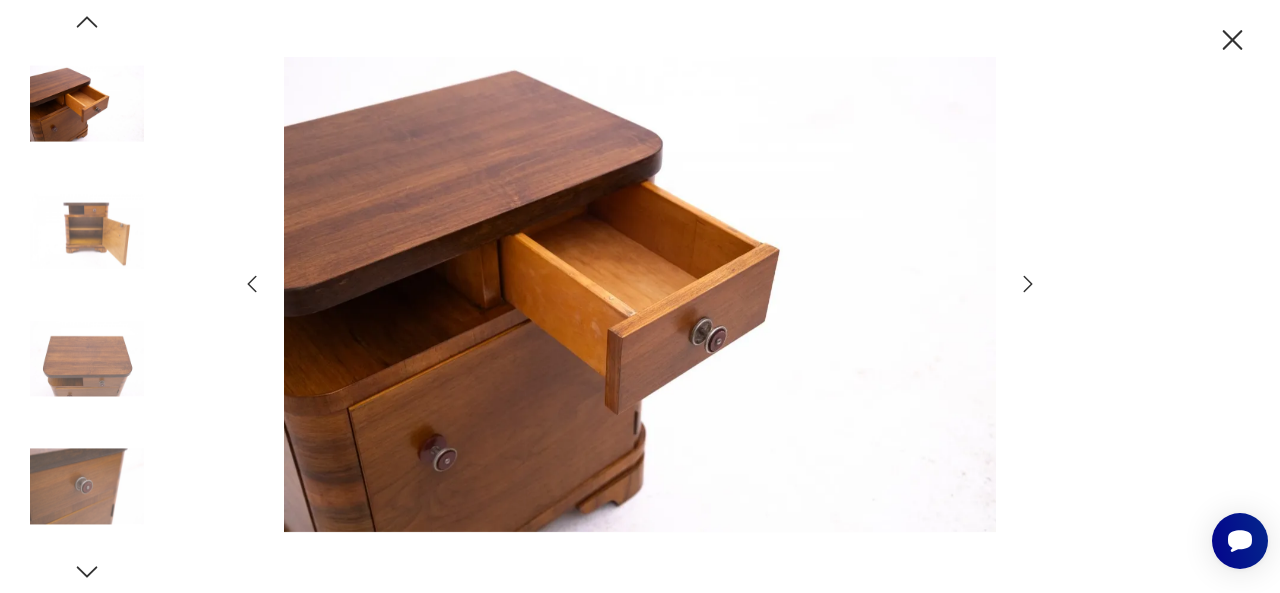 click 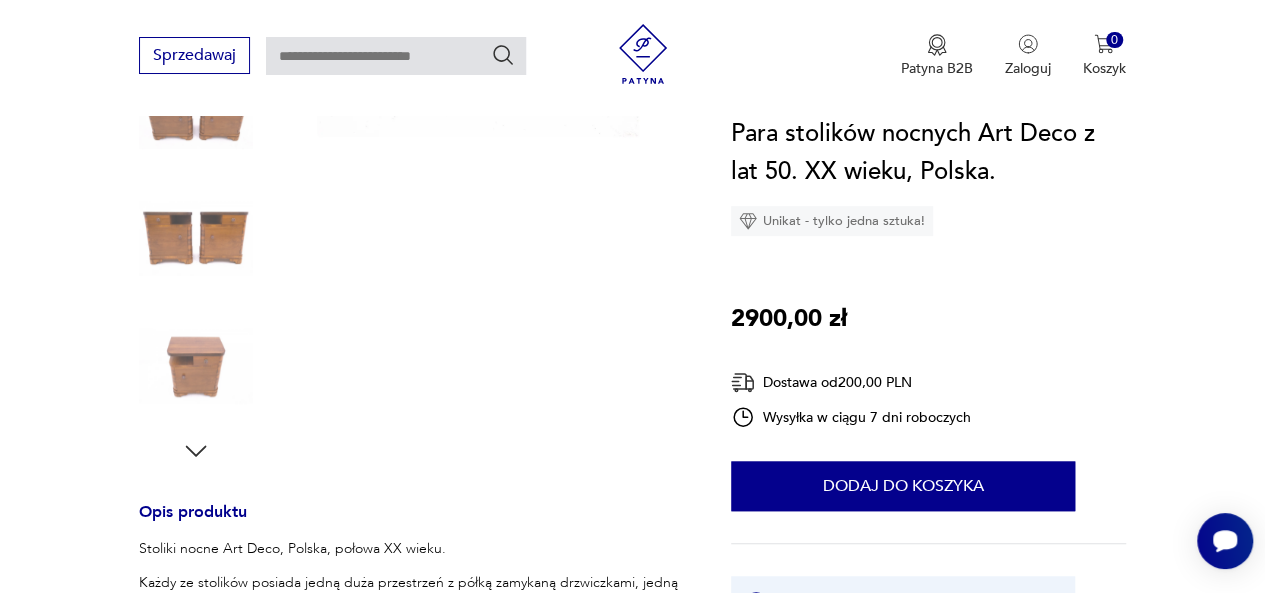 click 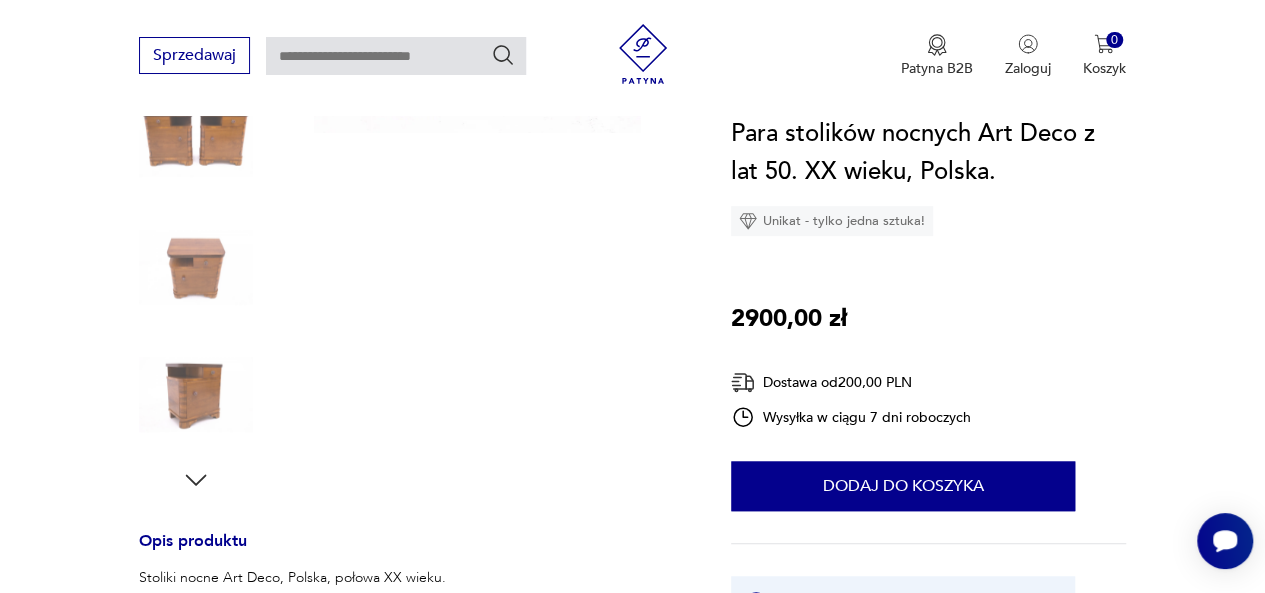 scroll, scrollTop: 414, scrollLeft: 0, axis: vertical 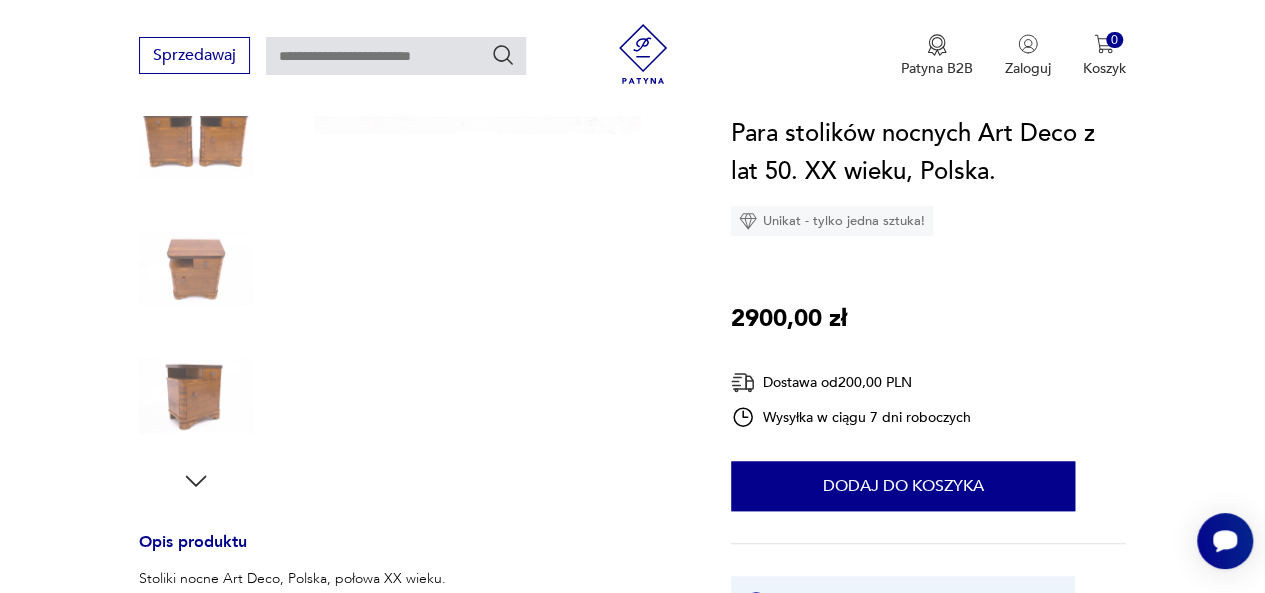 click at bounding box center [196, 268] 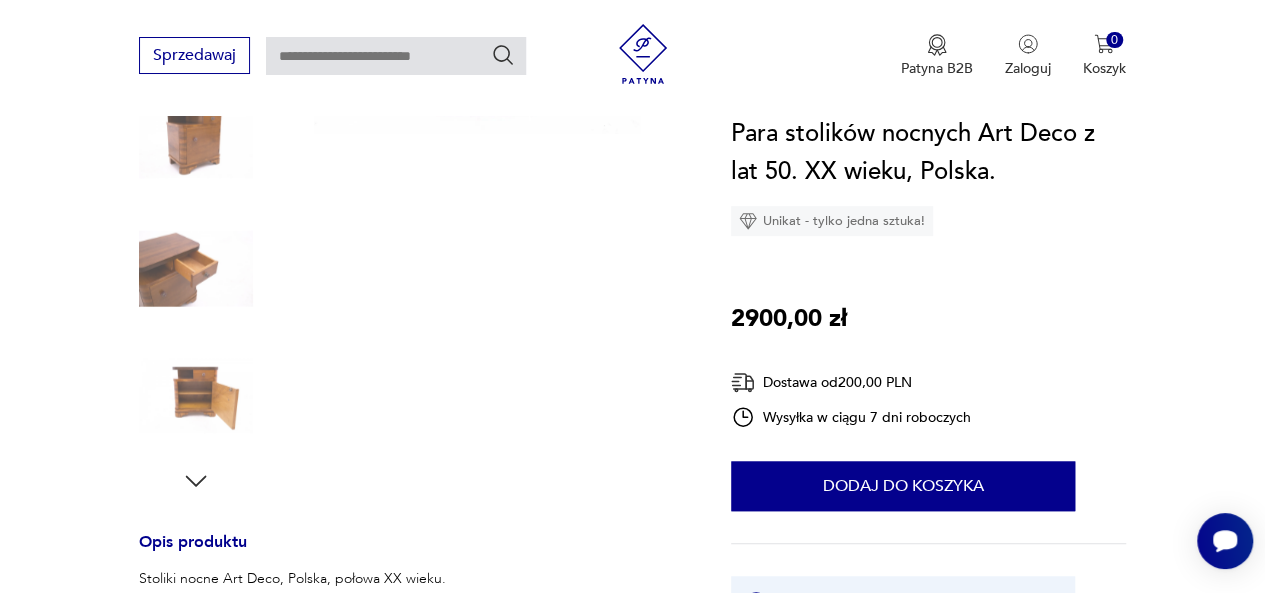 click at bounding box center [196, 268] 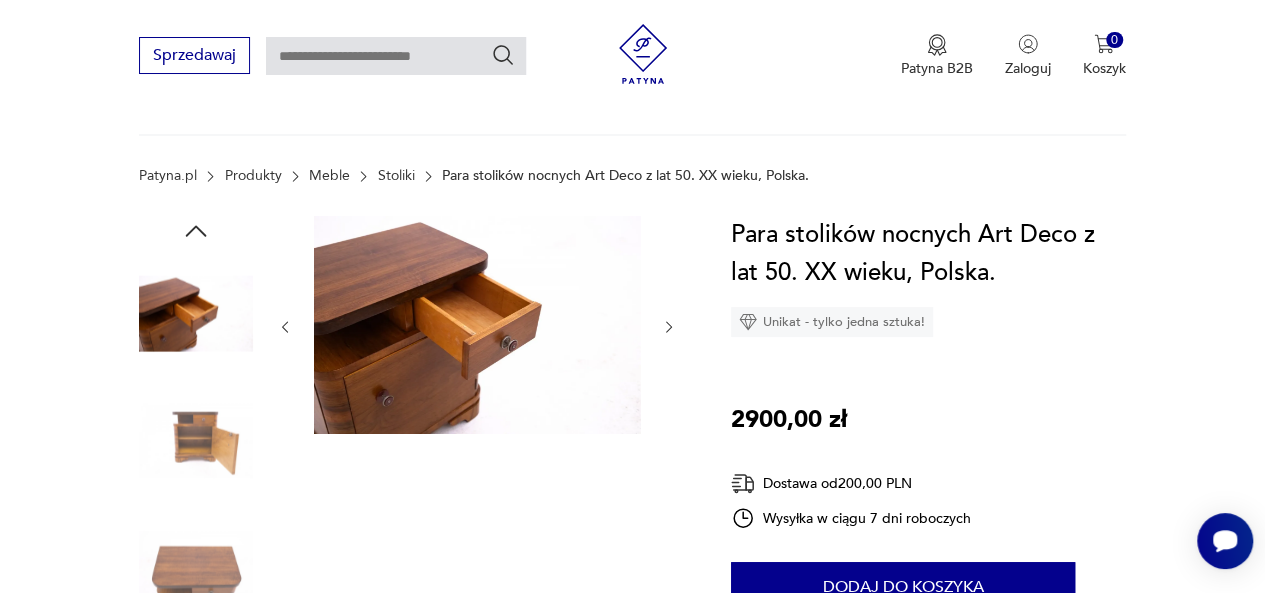 scroll, scrollTop: 0, scrollLeft: 0, axis: both 